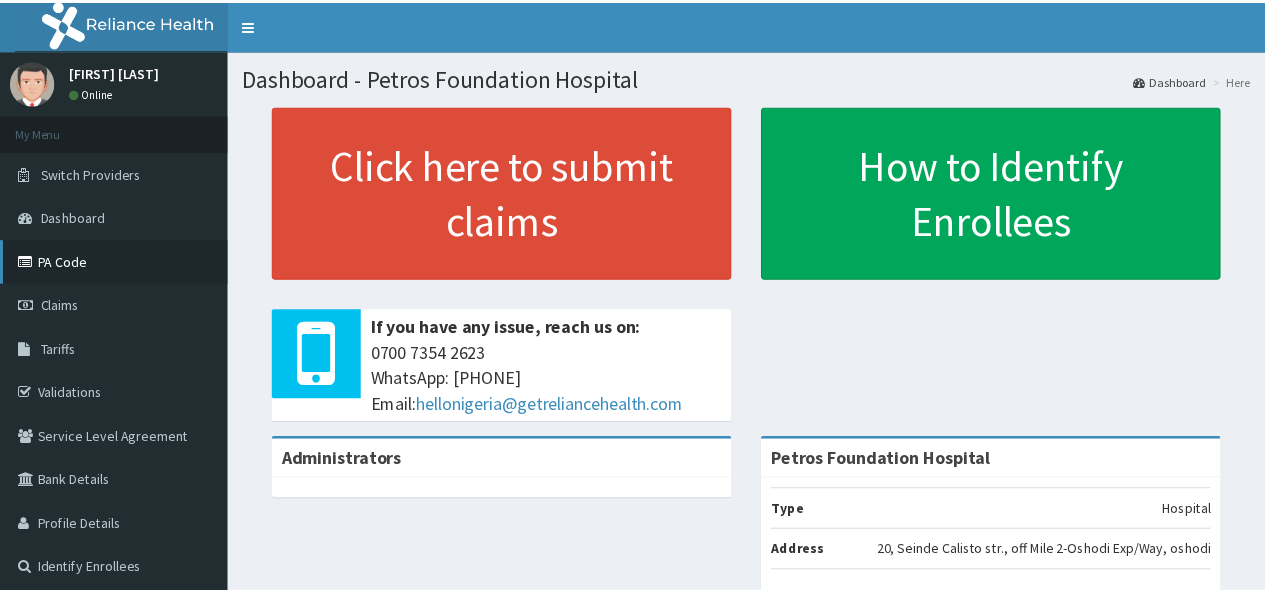 scroll, scrollTop: 0, scrollLeft: 0, axis: both 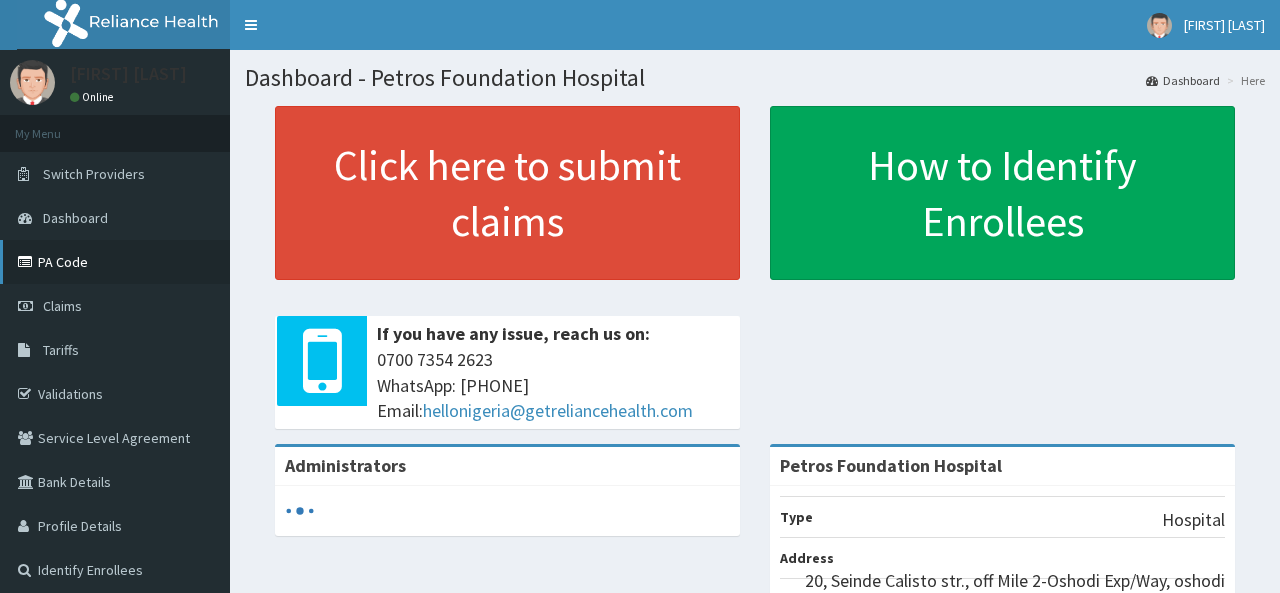 click on "PA Code" at bounding box center (115, 262) 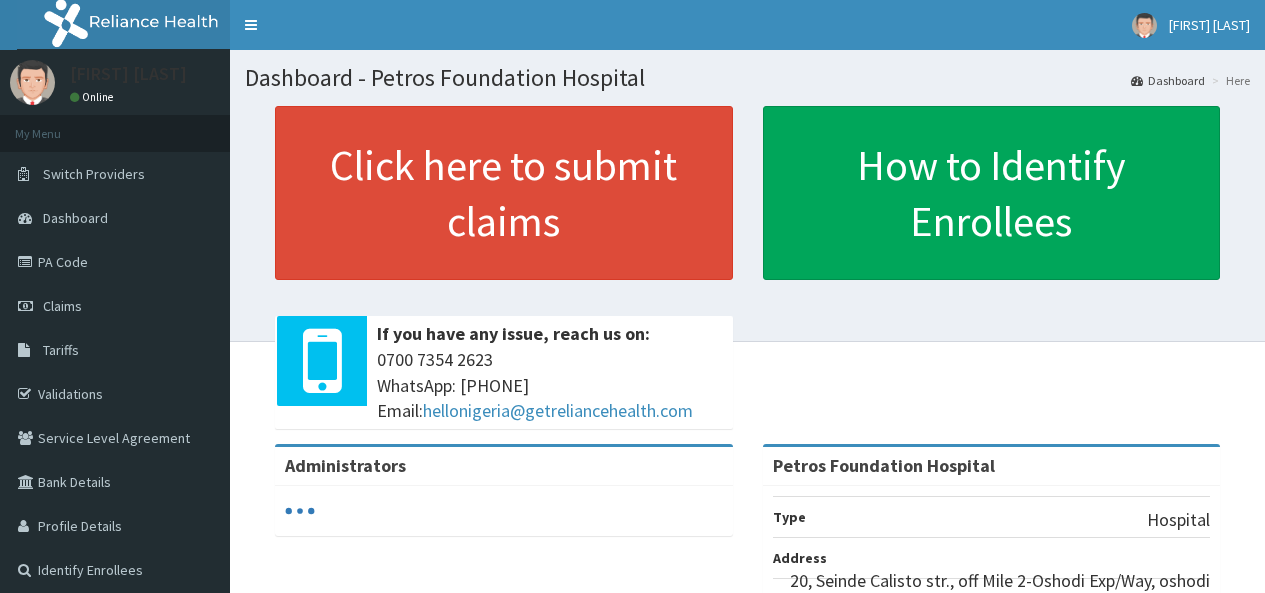 scroll, scrollTop: 0, scrollLeft: 0, axis: both 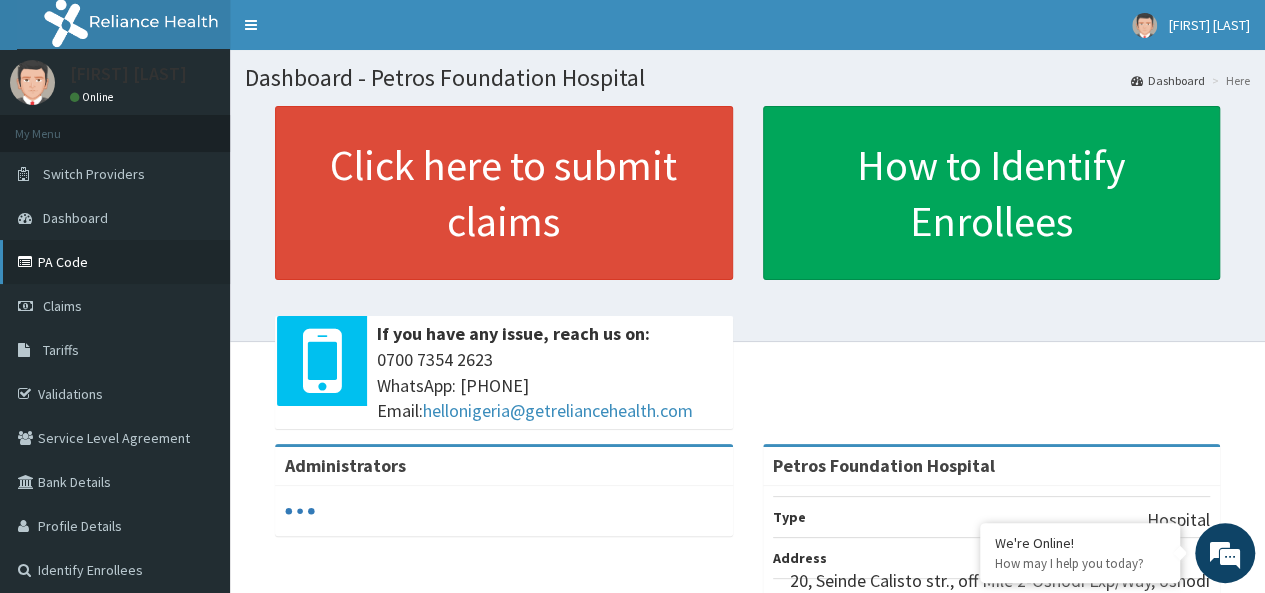 click on "PA Code" at bounding box center (115, 262) 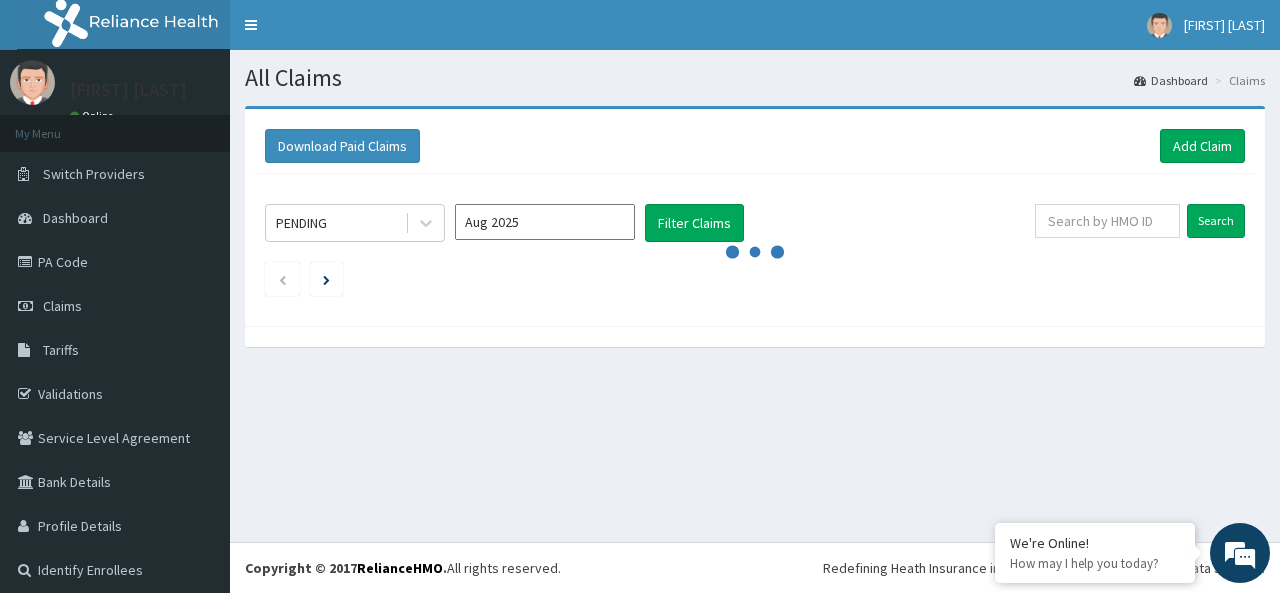 scroll, scrollTop: 0, scrollLeft: 0, axis: both 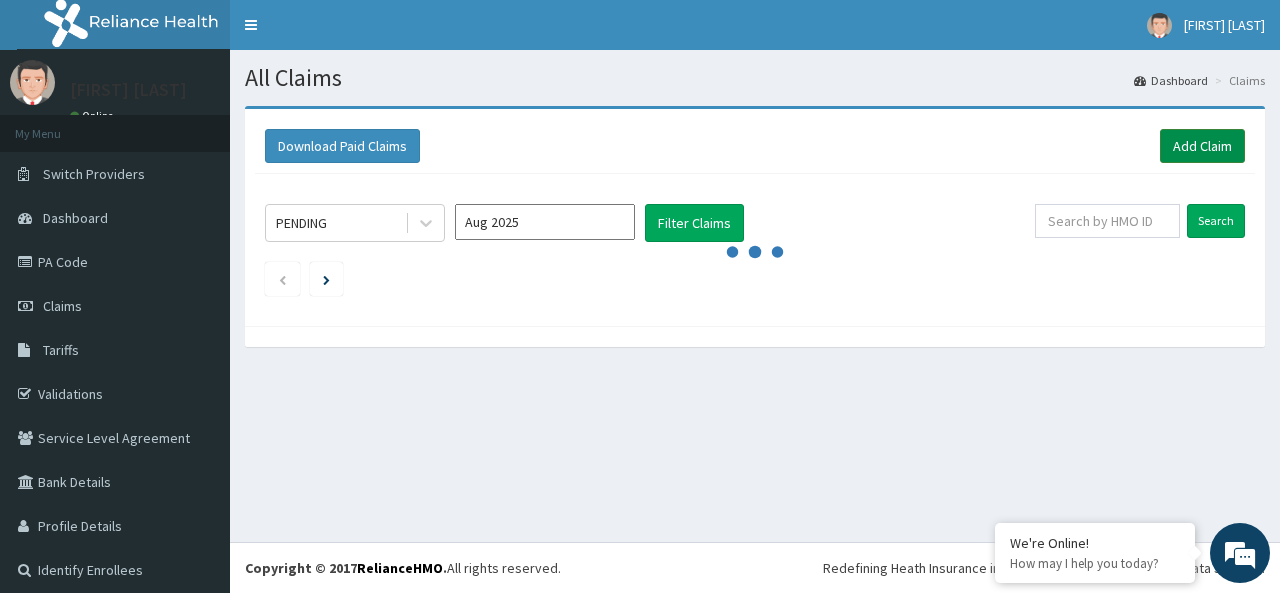 click on "Add Claim" at bounding box center (1202, 146) 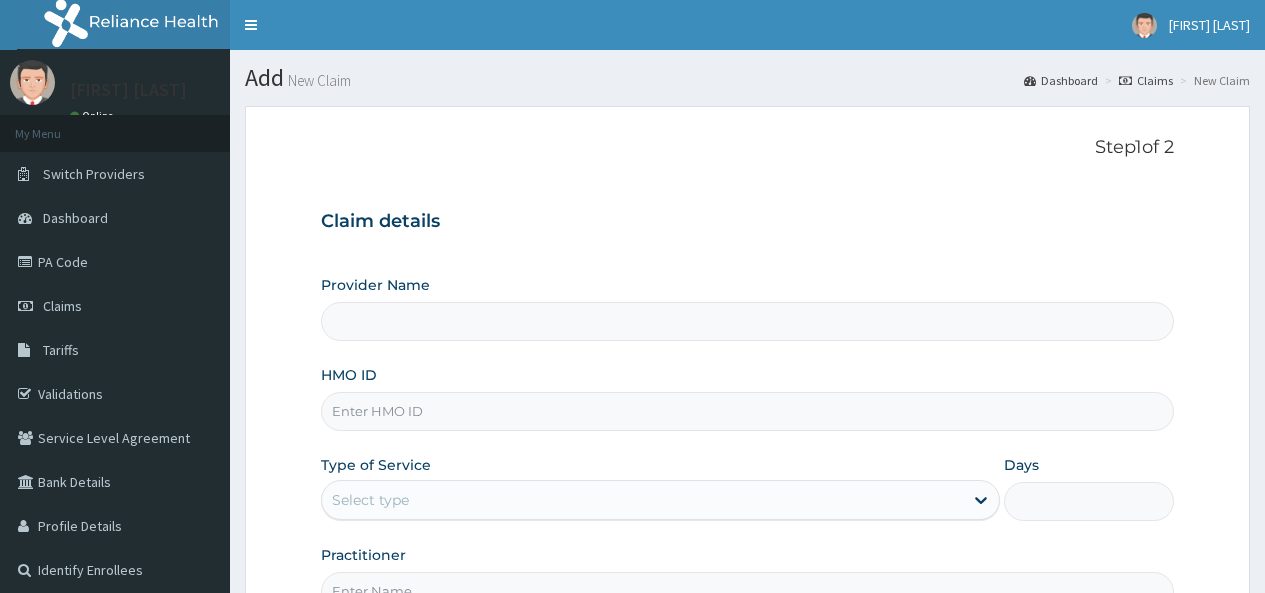 scroll, scrollTop: 0, scrollLeft: 0, axis: both 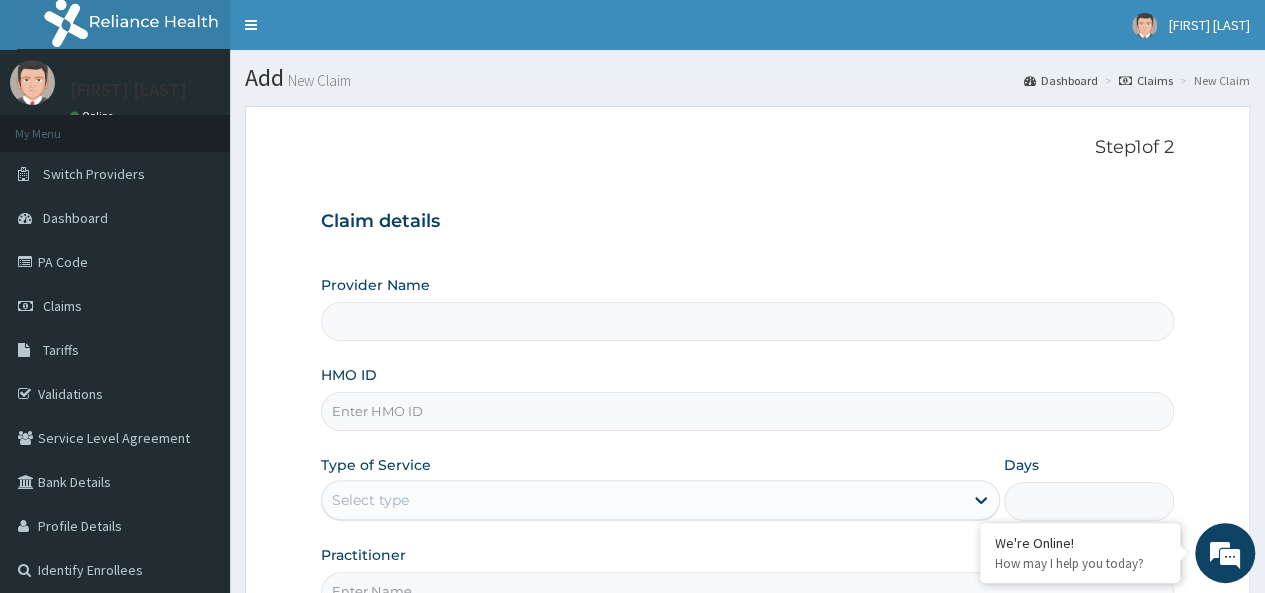 type on "Petros Foundation Hospital" 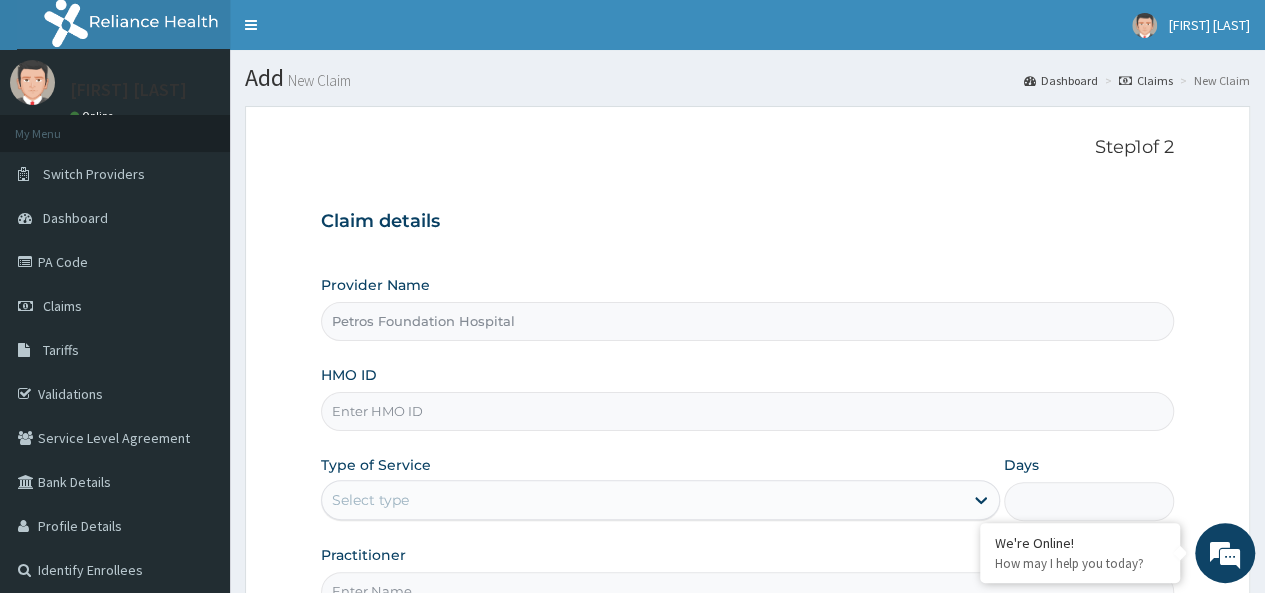click on "HMO ID" at bounding box center [747, 411] 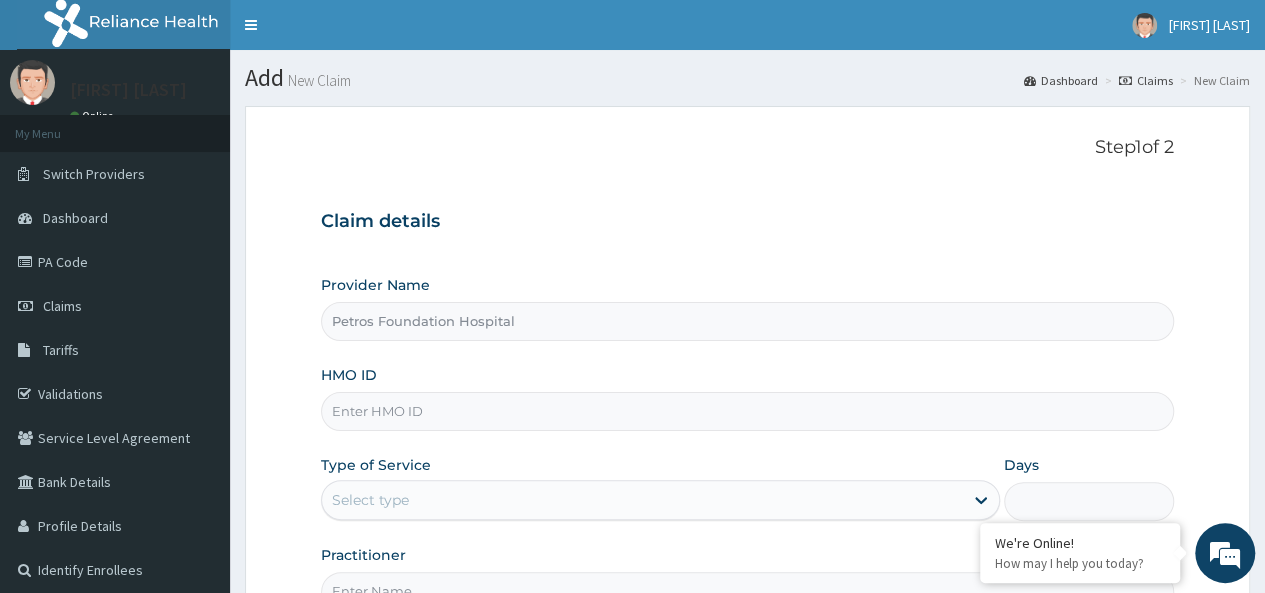 scroll, scrollTop: 0, scrollLeft: 0, axis: both 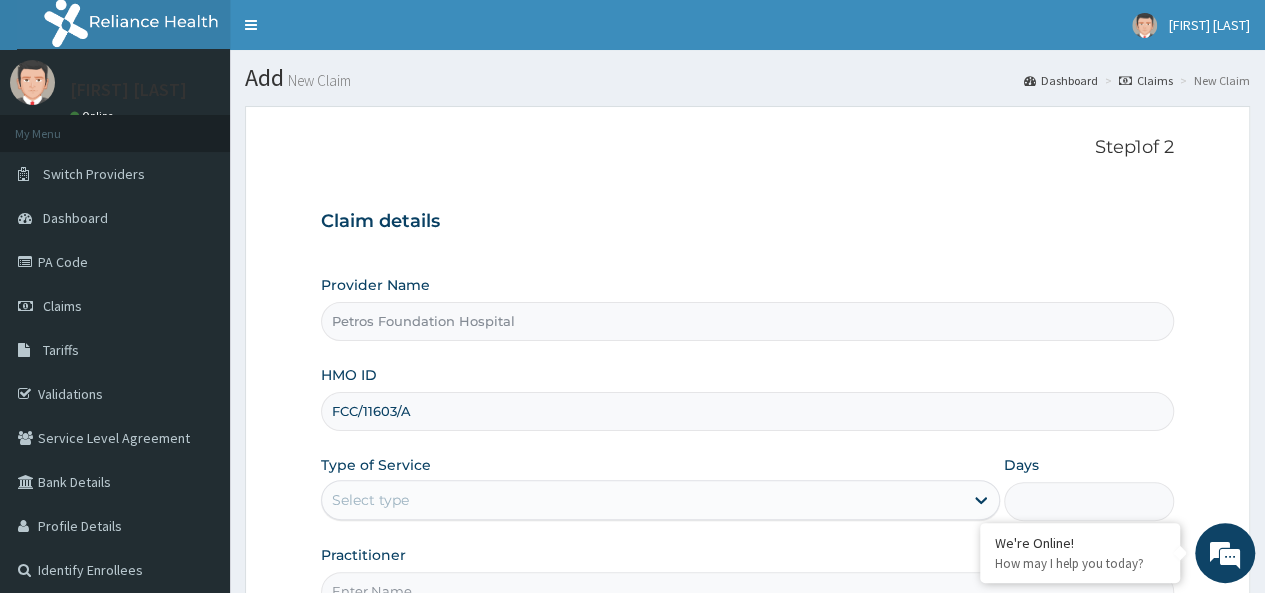 type on "FCC/11603/A" 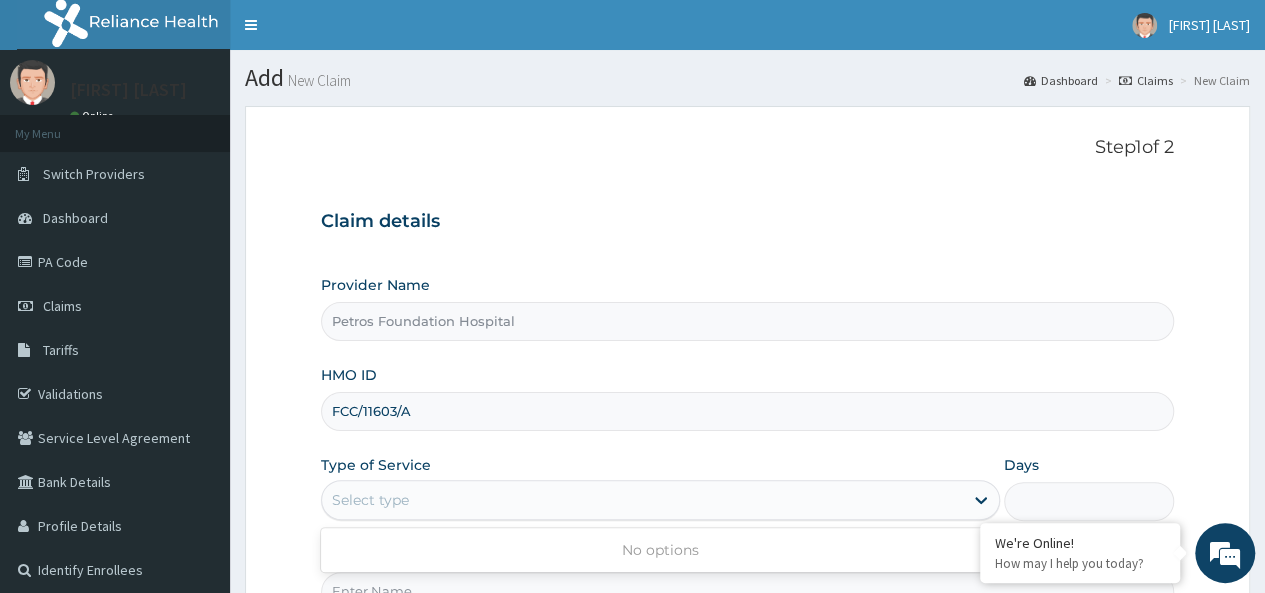 click on "Select type" at bounding box center [642, 500] 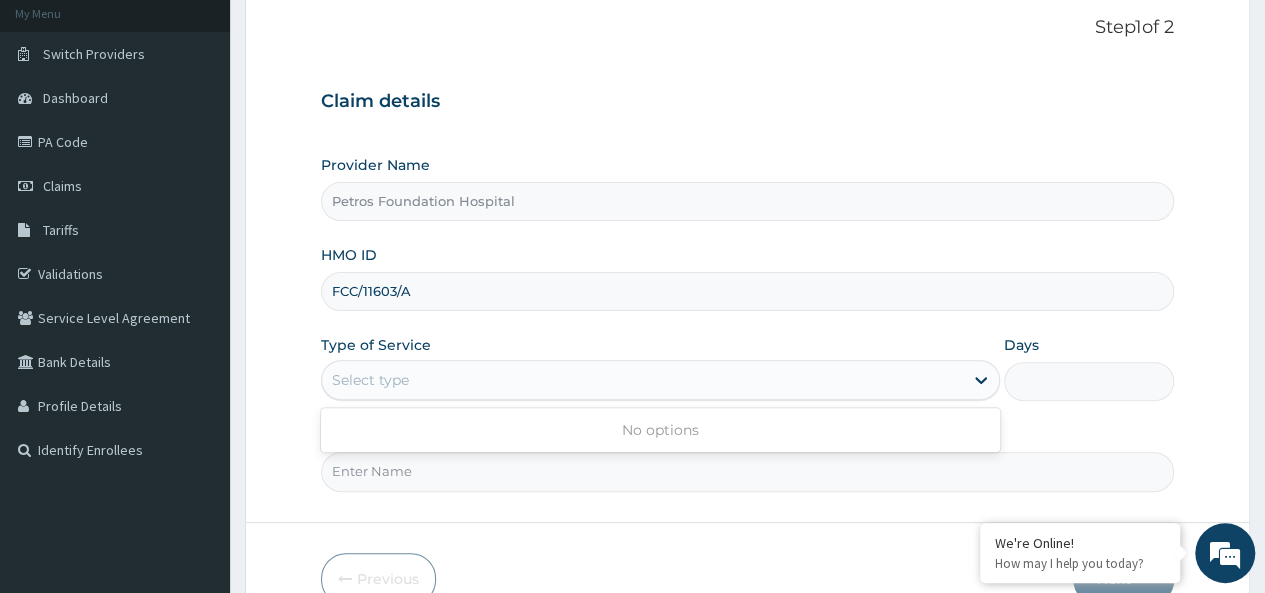 scroll, scrollTop: 160, scrollLeft: 0, axis: vertical 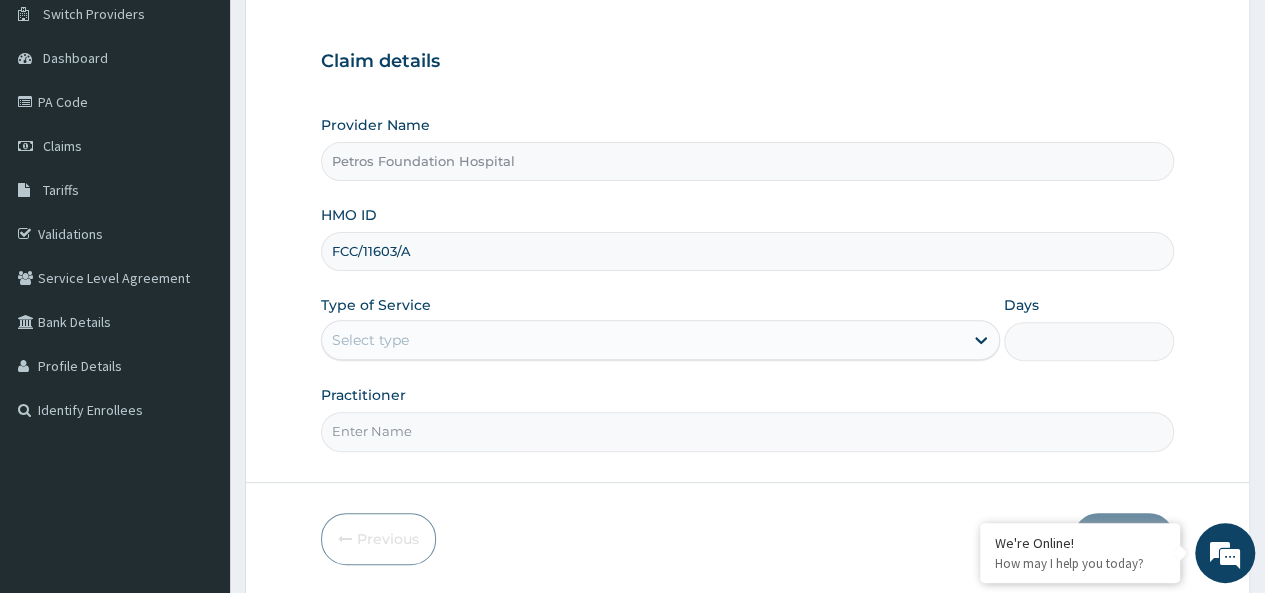 click on "Select type" at bounding box center [642, 340] 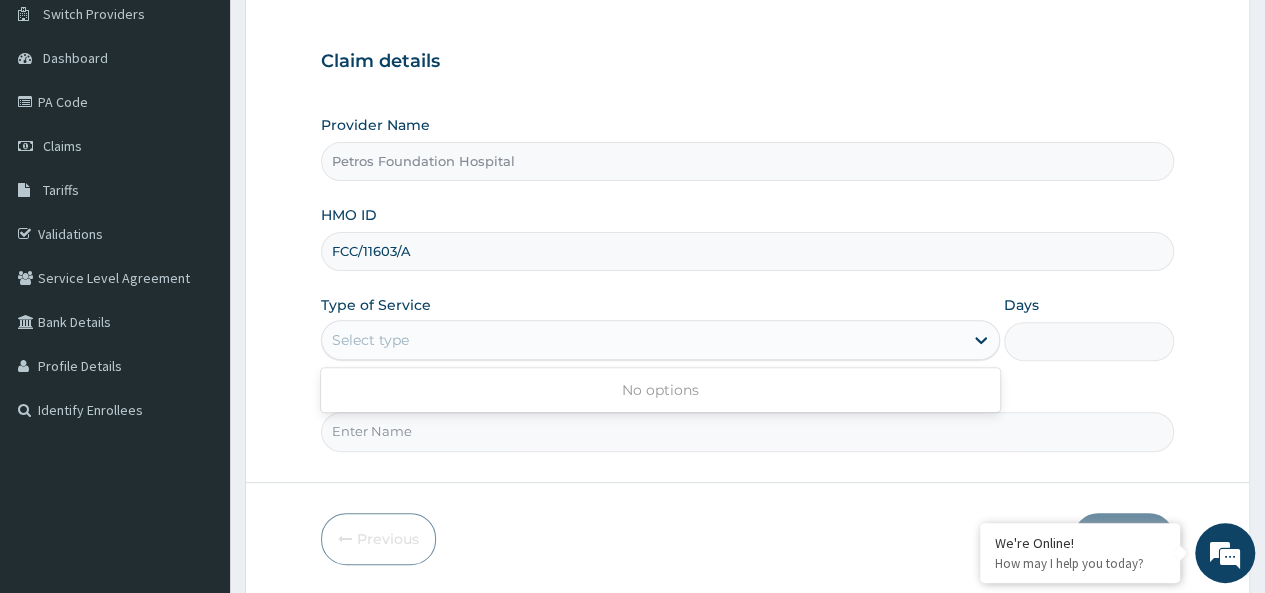 click on "Select type" at bounding box center [642, 340] 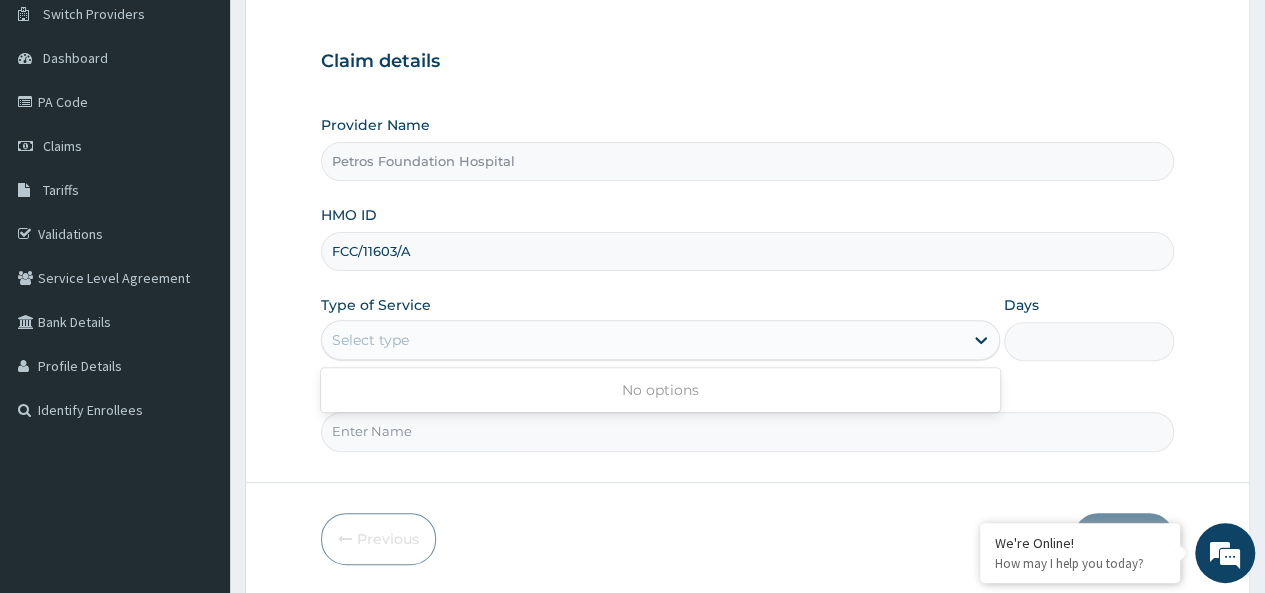 click on "No options" at bounding box center [660, 390] 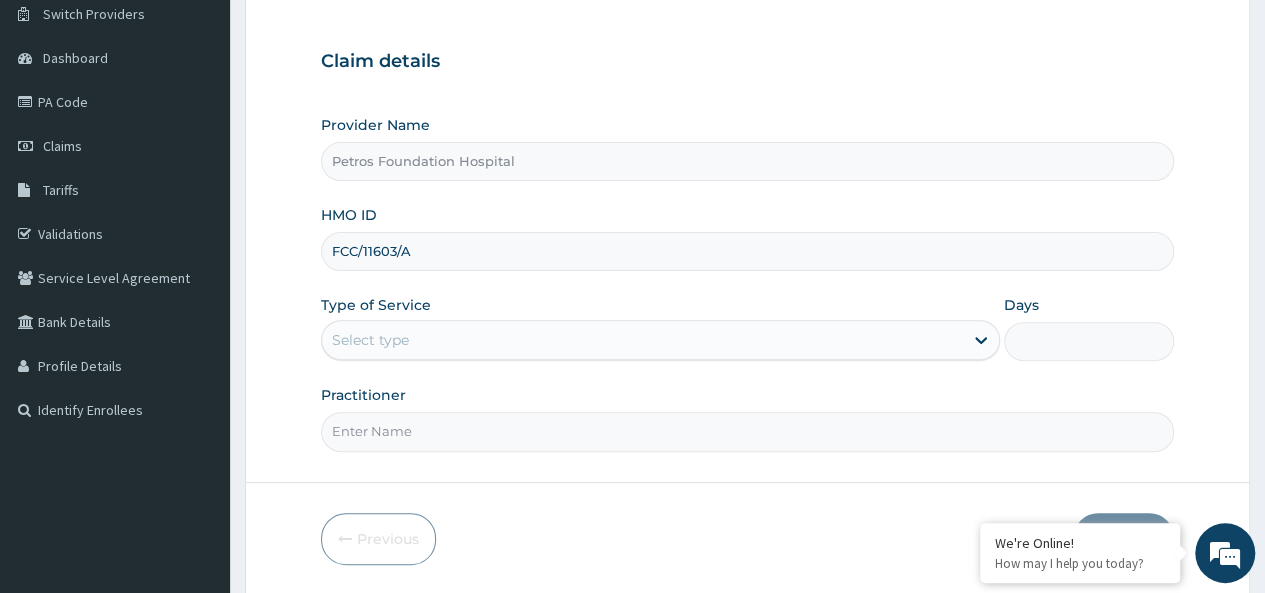 click on "Select type" at bounding box center (642, 340) 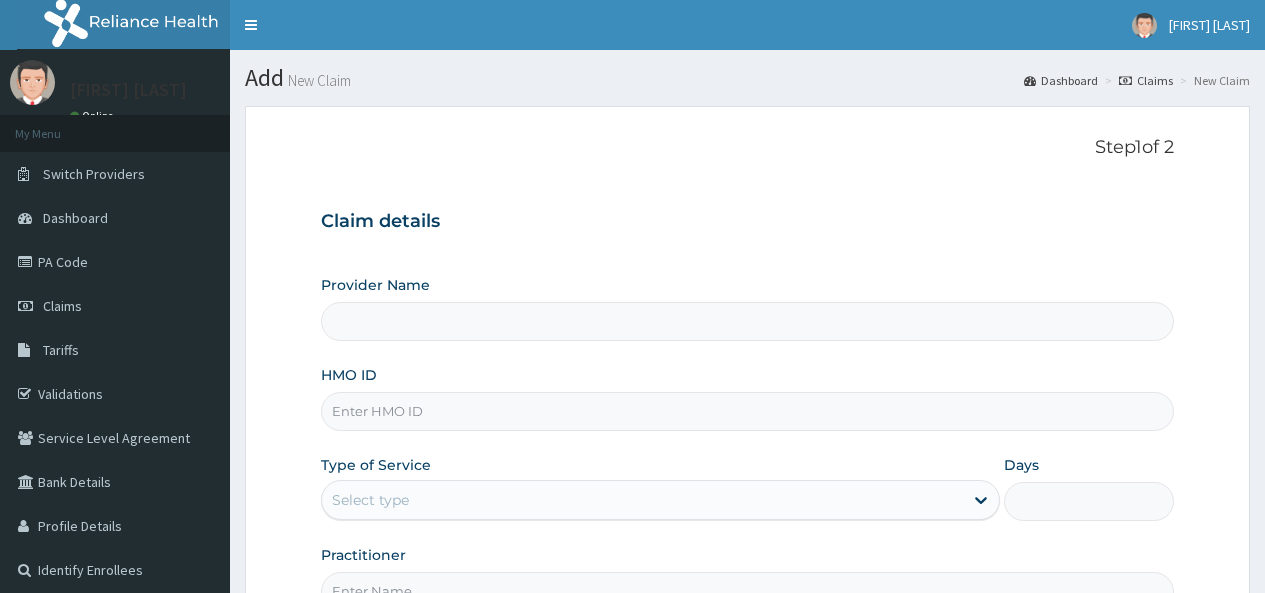 scroll, scrollTop: 160, scrollLeft: 0, axis: vertical 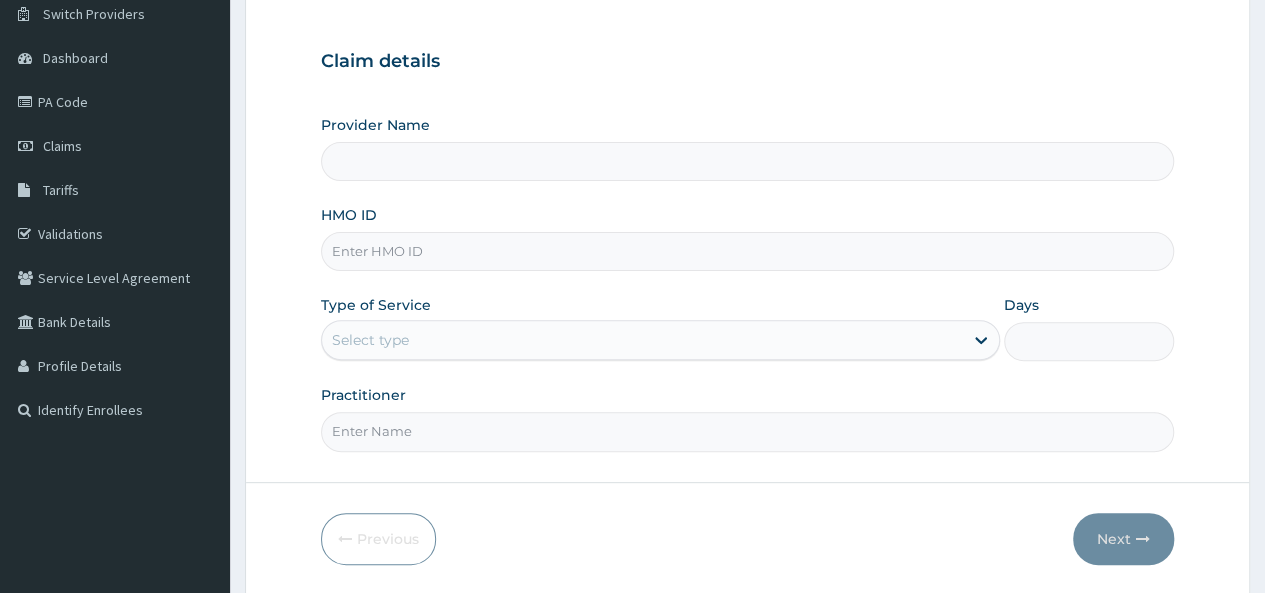type on "Petros Foundation Hospital" 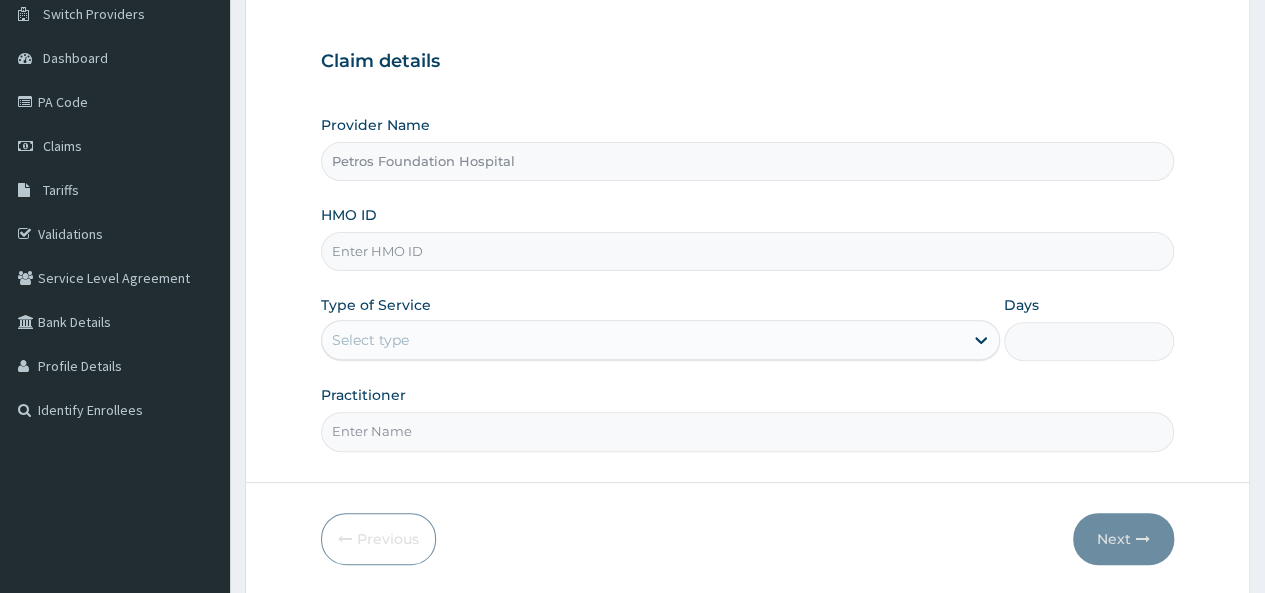 click on "HMO ID" at bounding box center [747, 251] 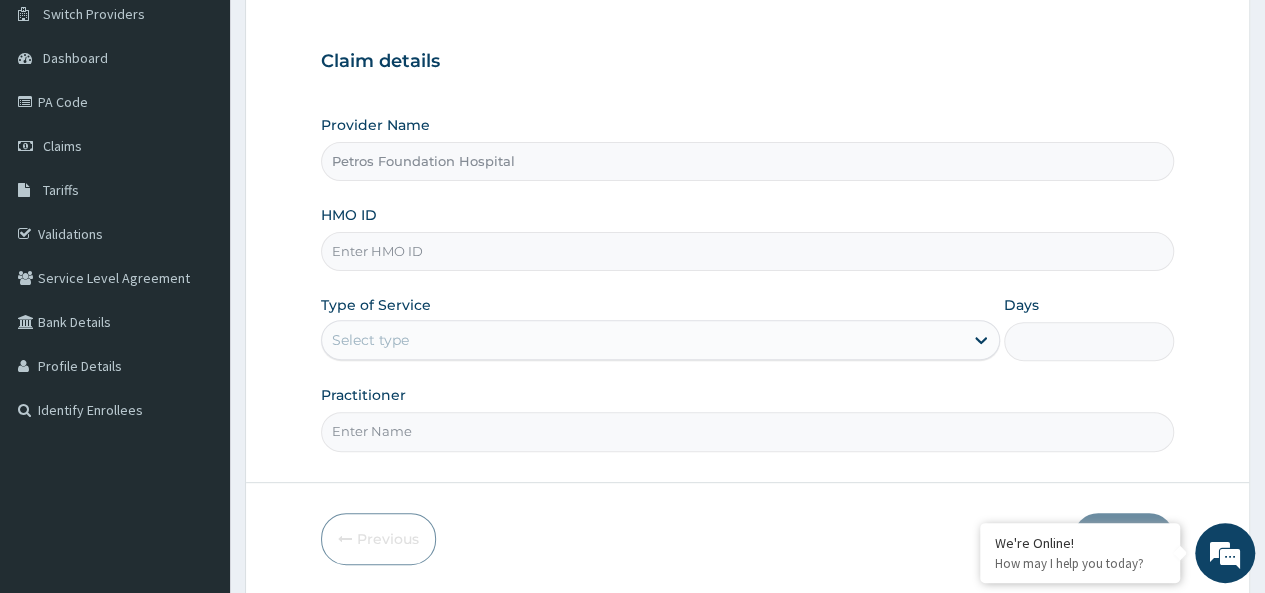 paste on "FCC/11603/A" 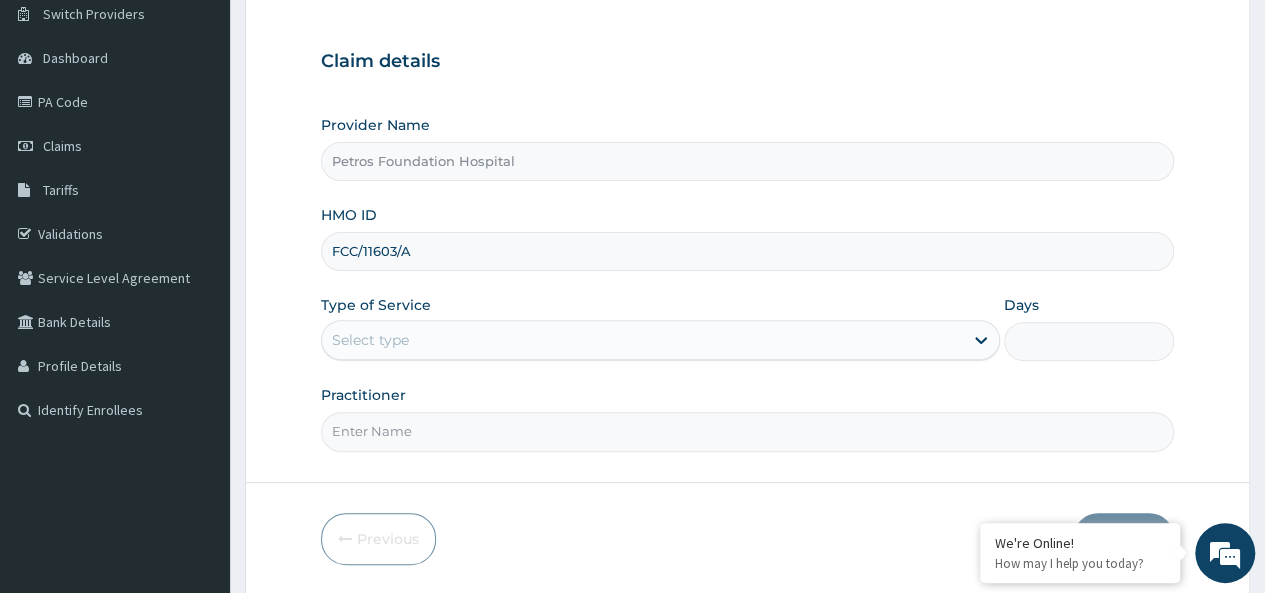 type on "FCC/11603/A" 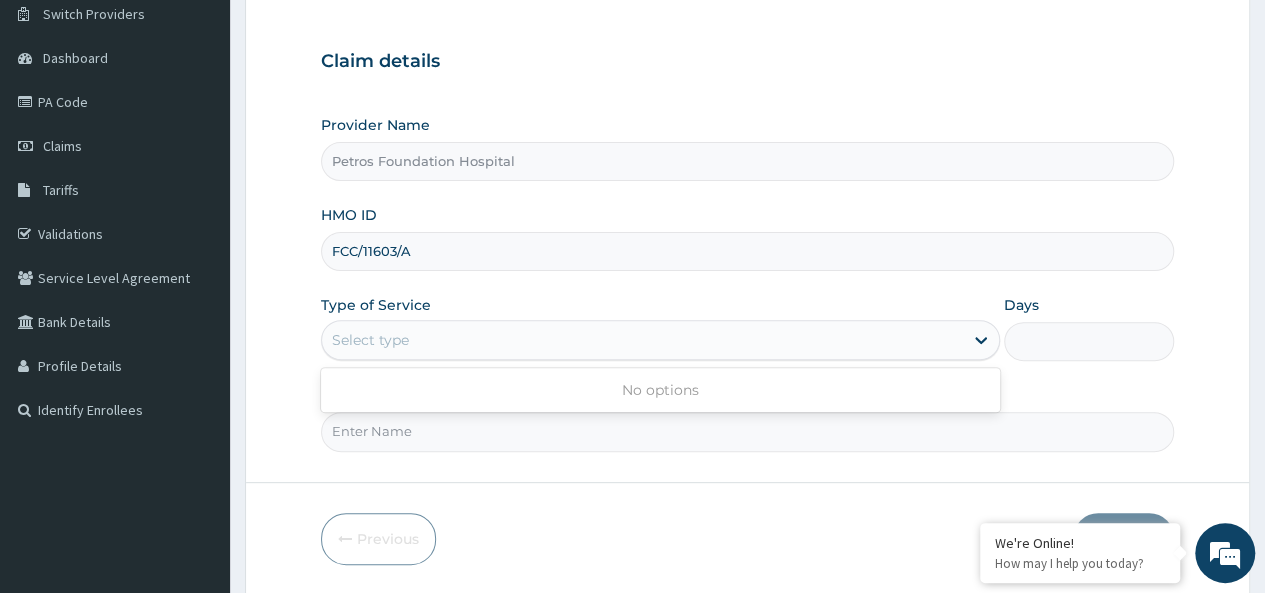 click on "Select type" at bounding box center [642, 340] 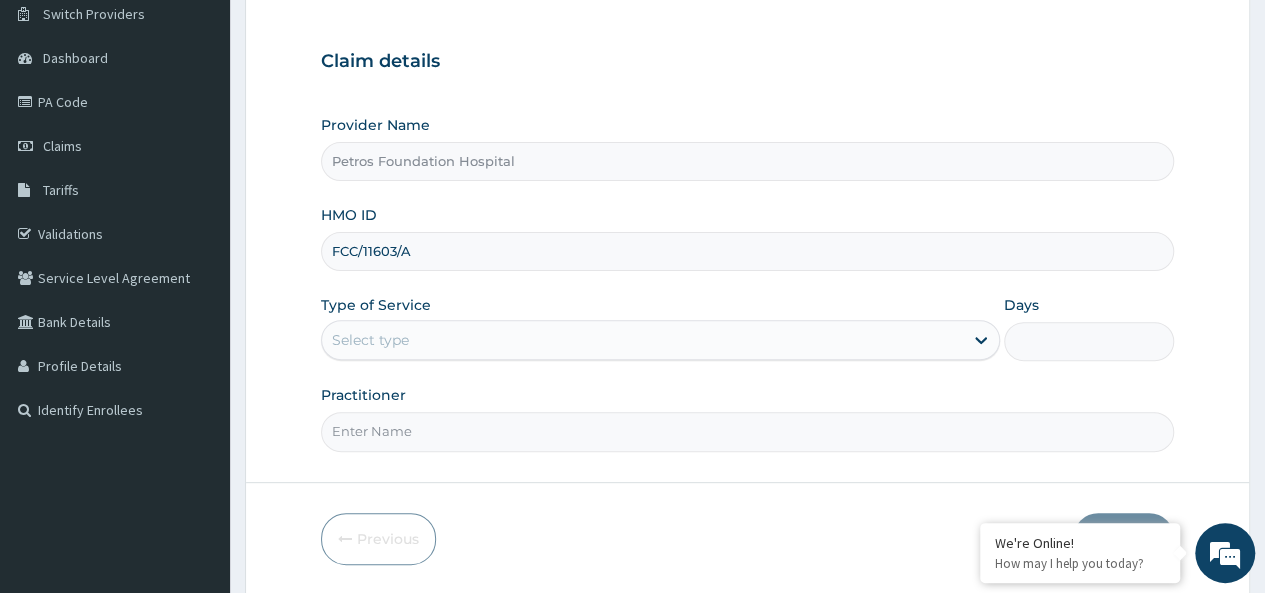 scroll, scrollTop: 0, scrollLeft: 0, axis: both 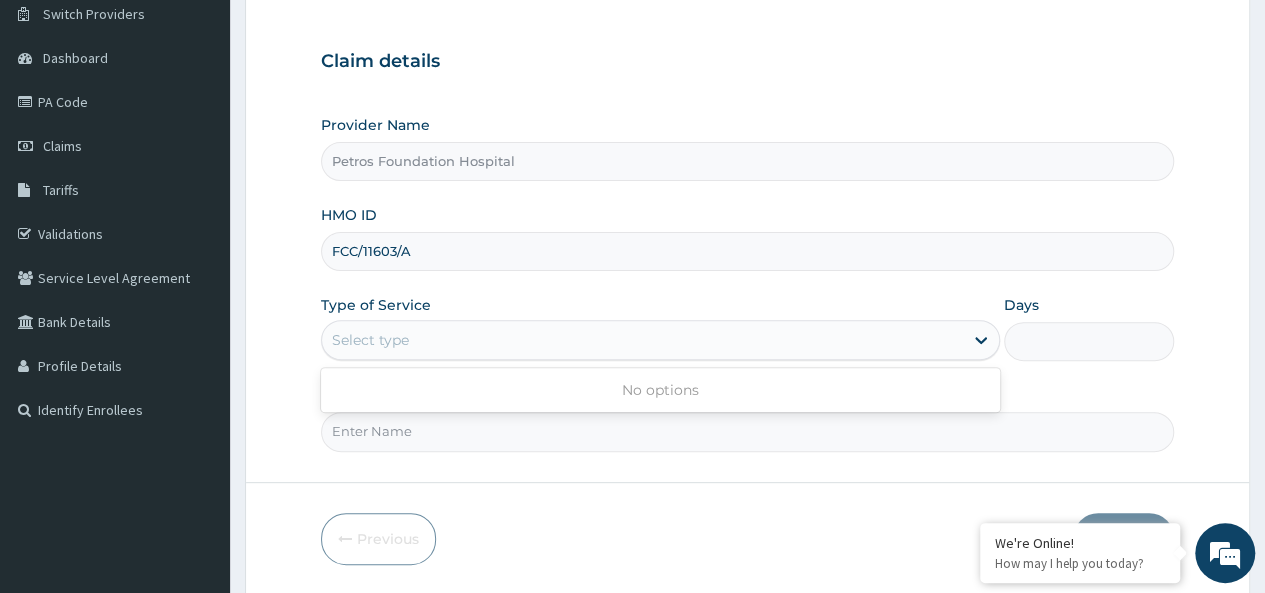 click on "Select type" at bounding box center [642, 340] 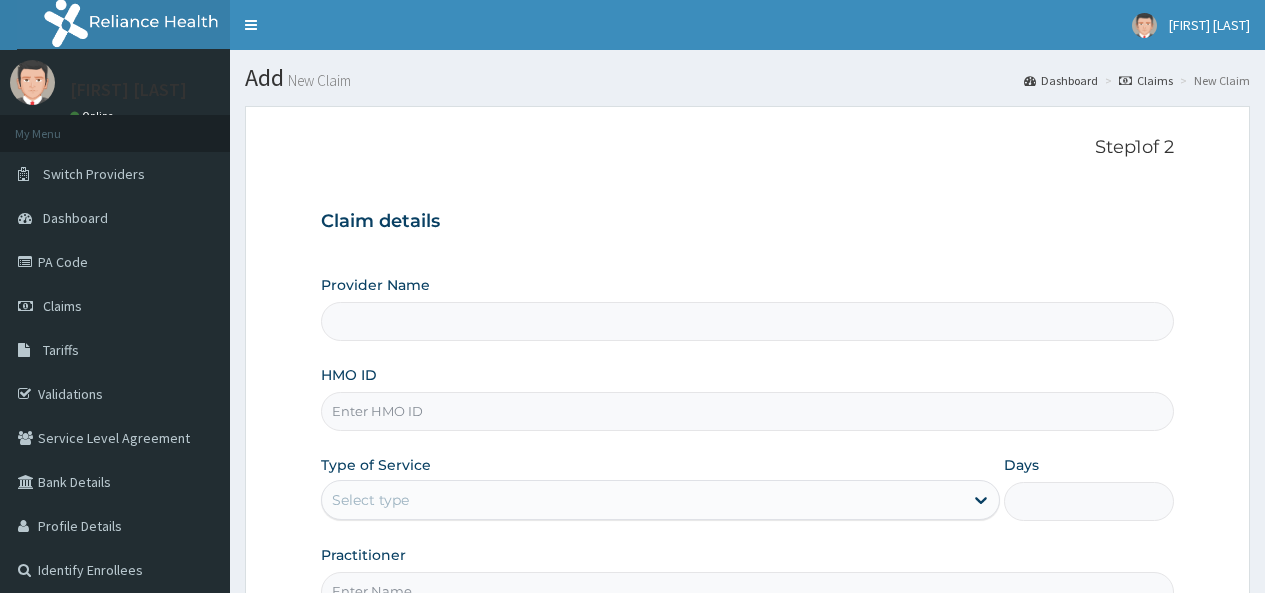 scroll, scrollTop: 160, scrollLeft: 0, axis: vertical 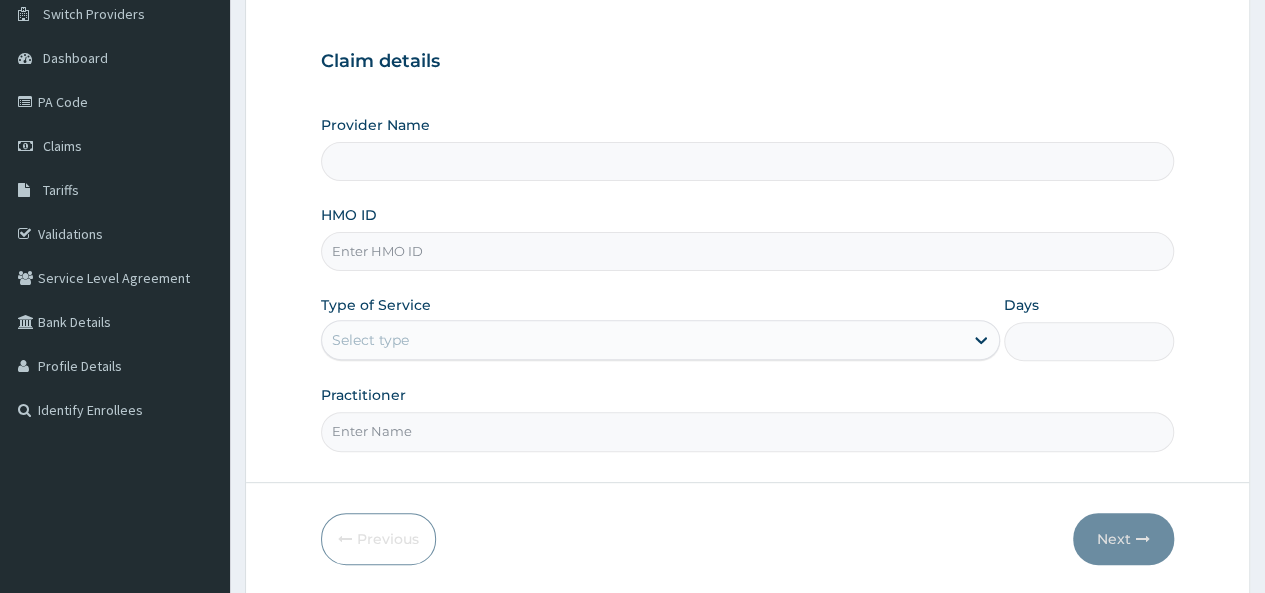 type on "Petros Foundation Hospital" 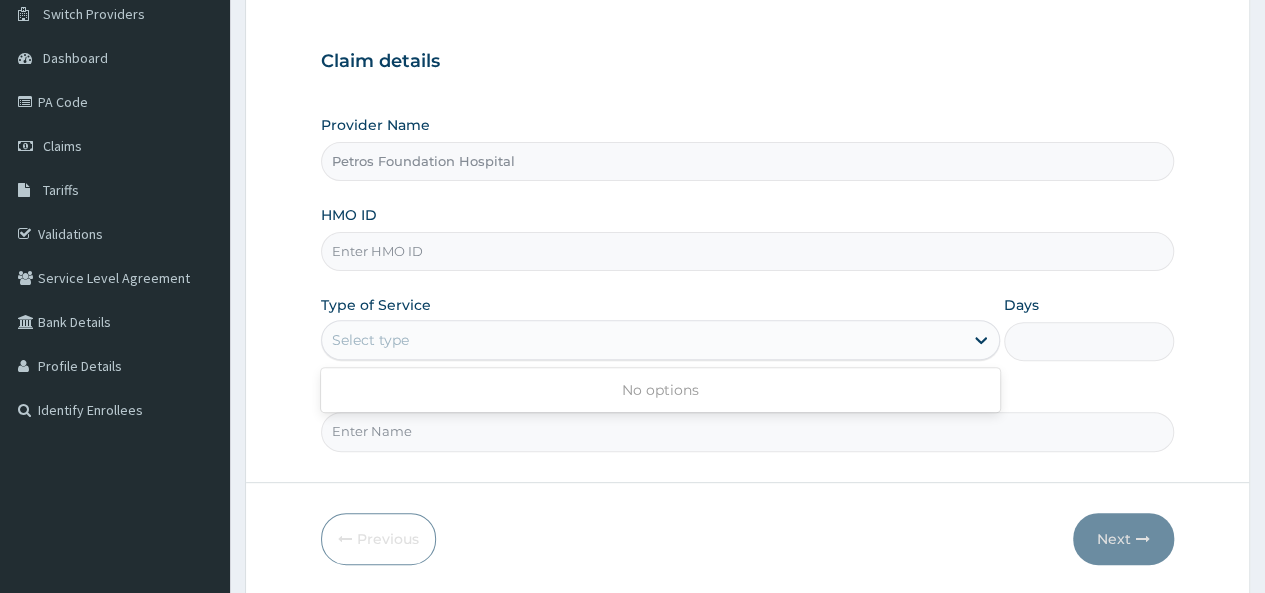 click on "Select type" at bounding box center (642, 340) 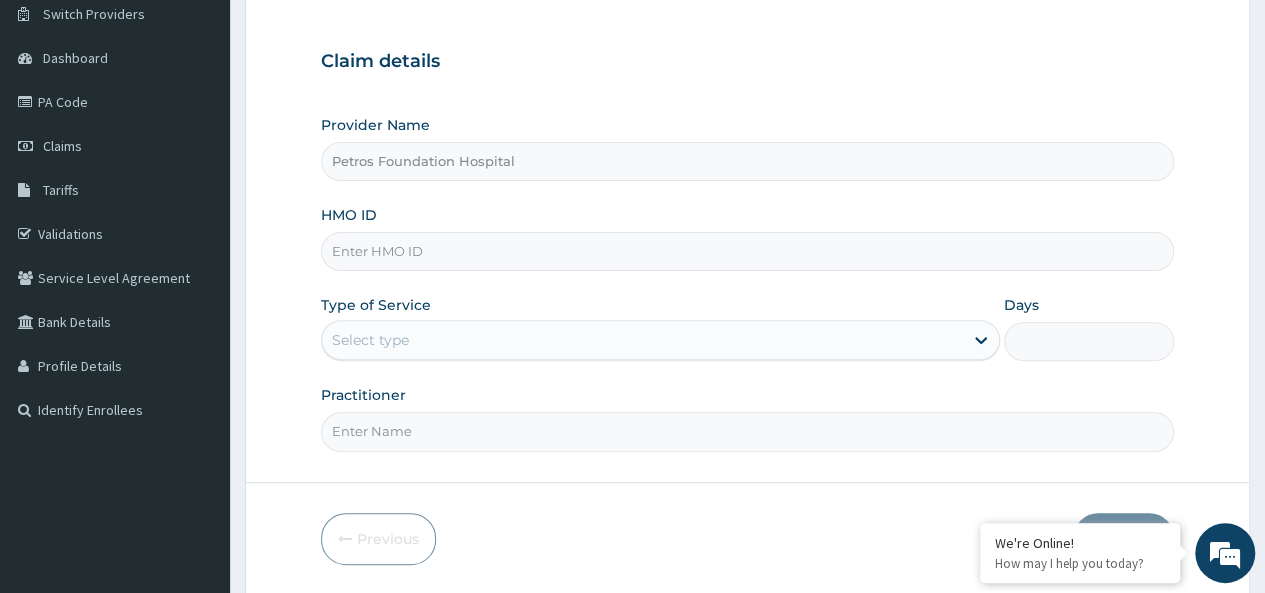 click on "Select type" at bounding box center (642, 340) 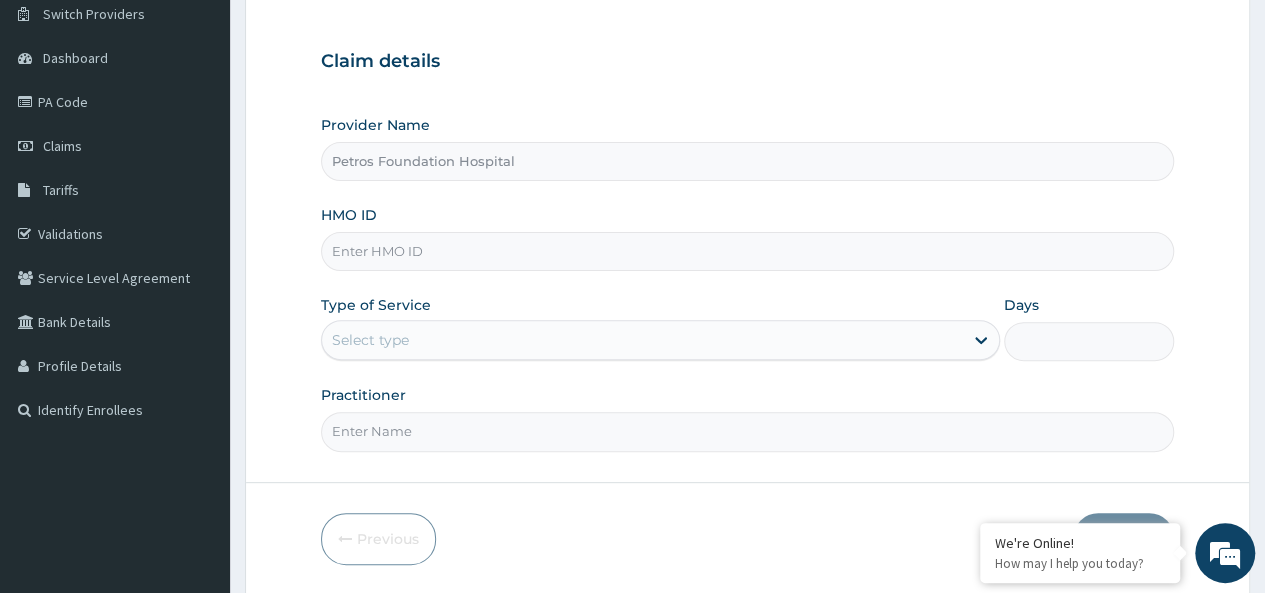 scroll, scrollTop: 0, scrollLeft: 0, axis: both 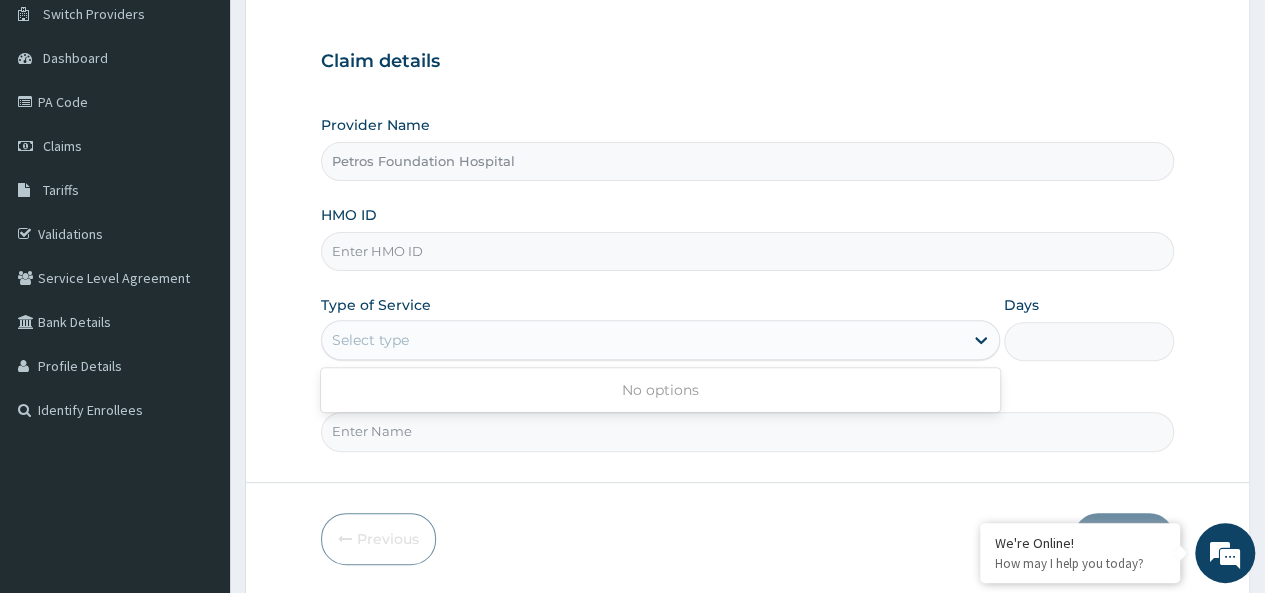 click on "Select type" at bounding box center [642, 340] 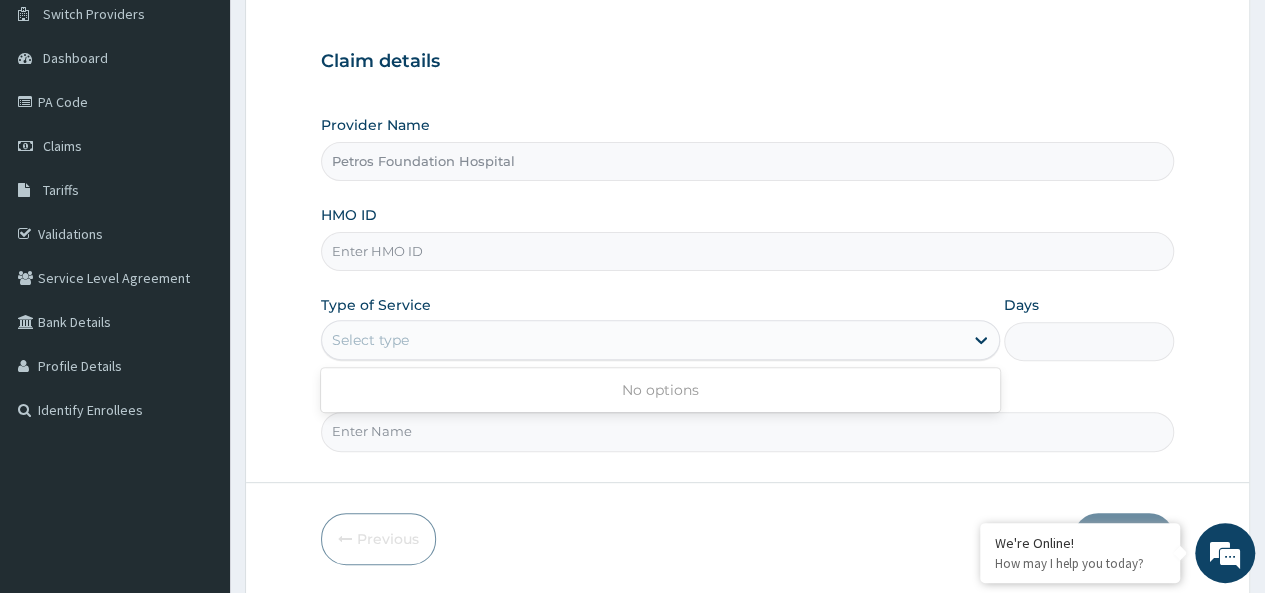 click on "No options" at bounding box center (660, 390) 